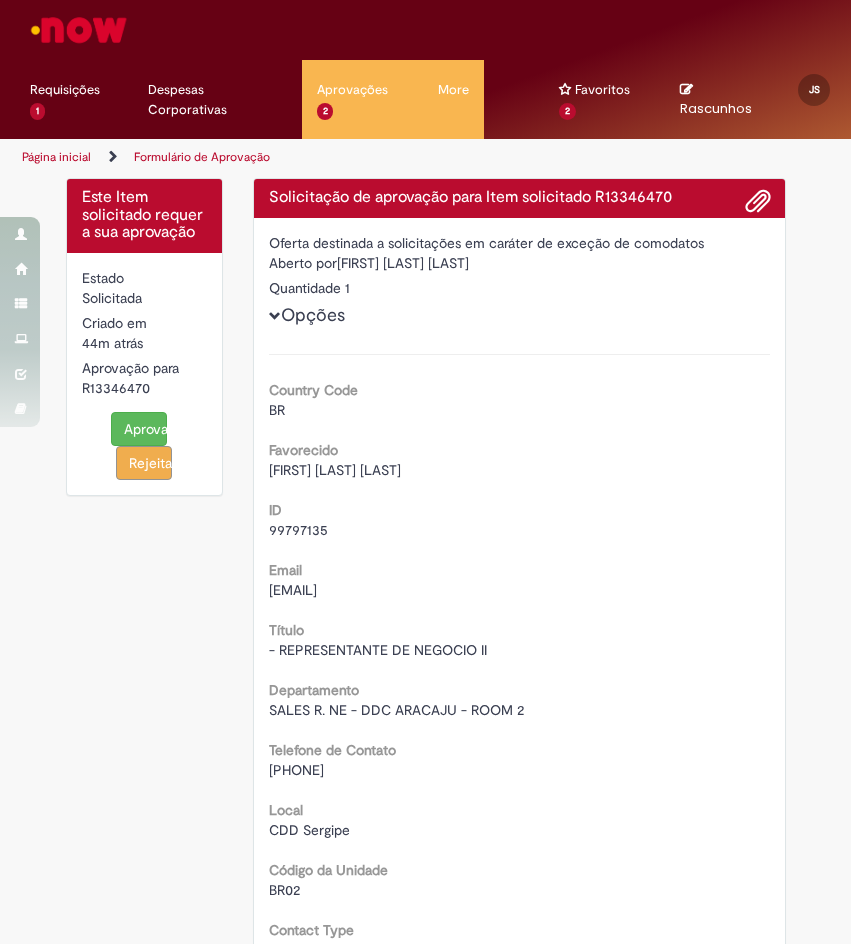 scroll, scrollTop: 0, scrollLeft: 0, axis: both 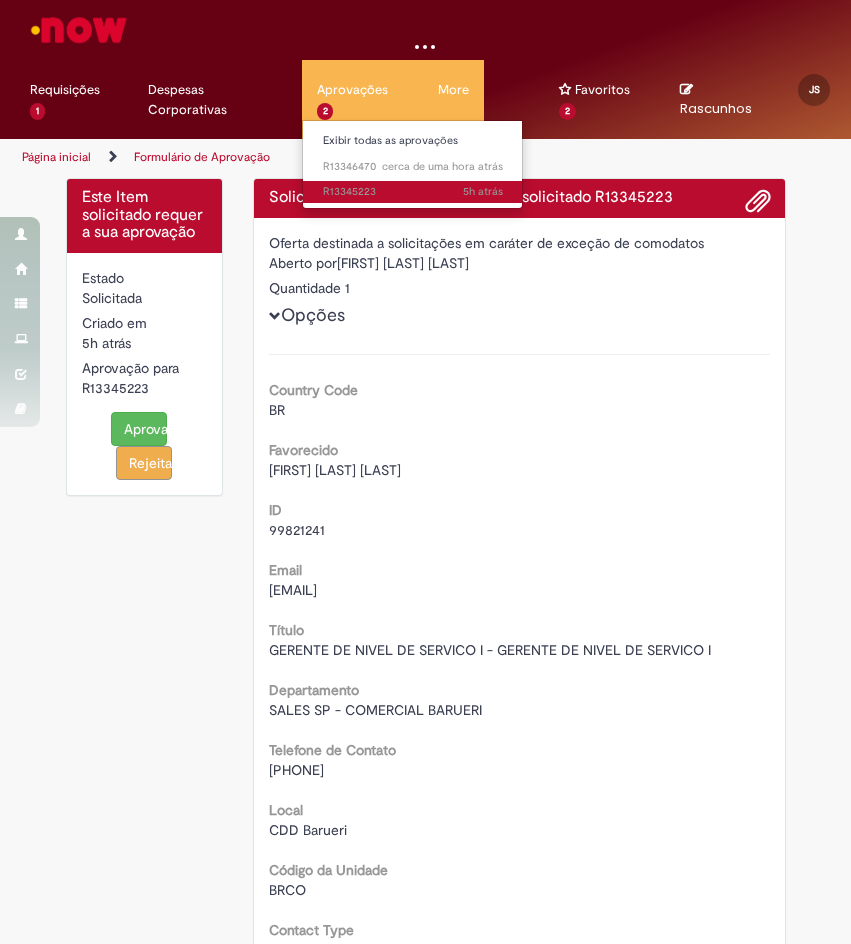 click on "5h atrás 5 horas atrás  R13345223" at bounding box center [413, 192] 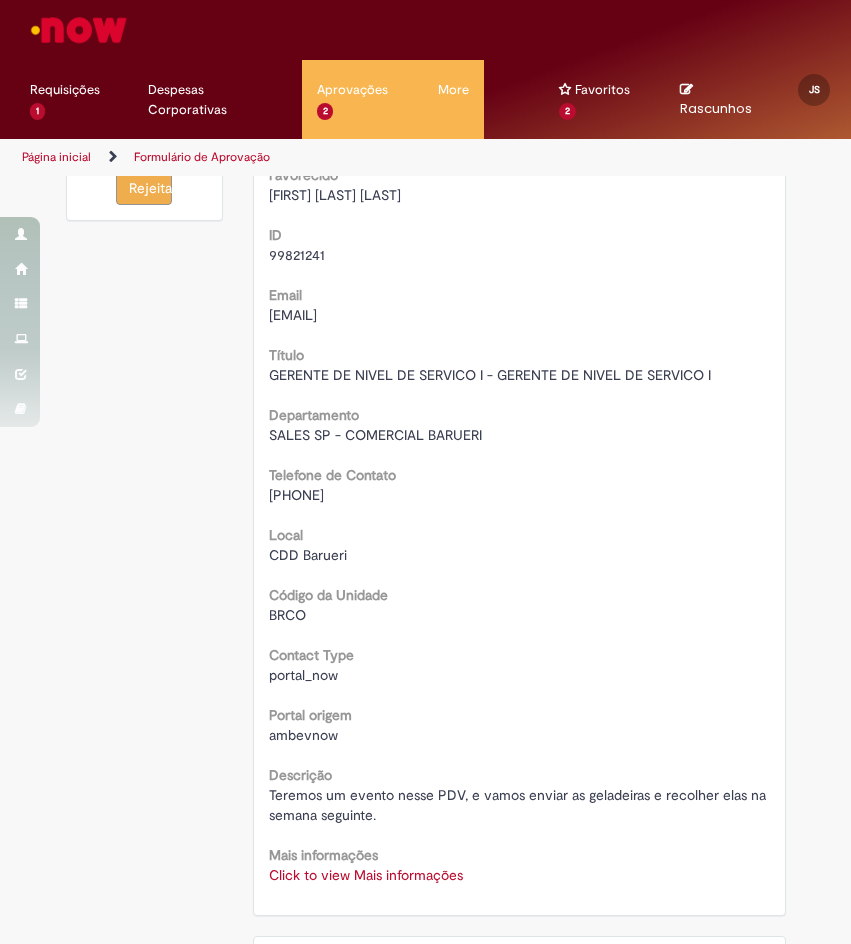 scroll, scrollTop: 700, scrollLeft: 0, axis: vertical 